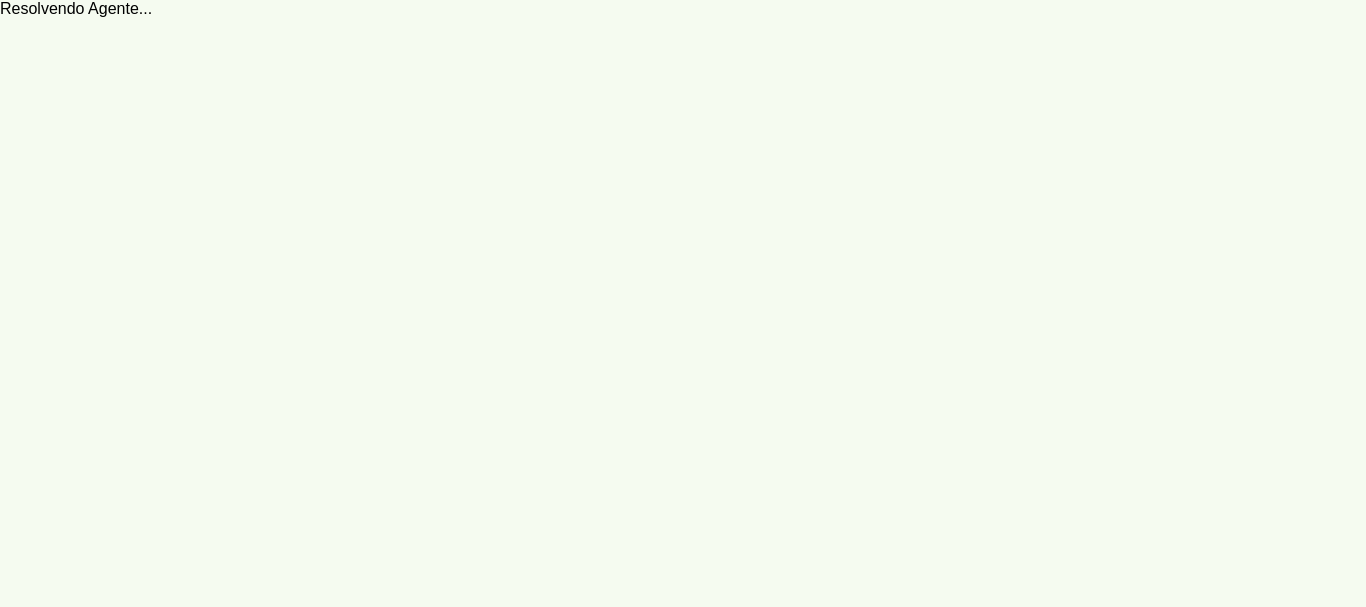 scroll, scrollTop: 0, scrollLeft: 0, axis: both 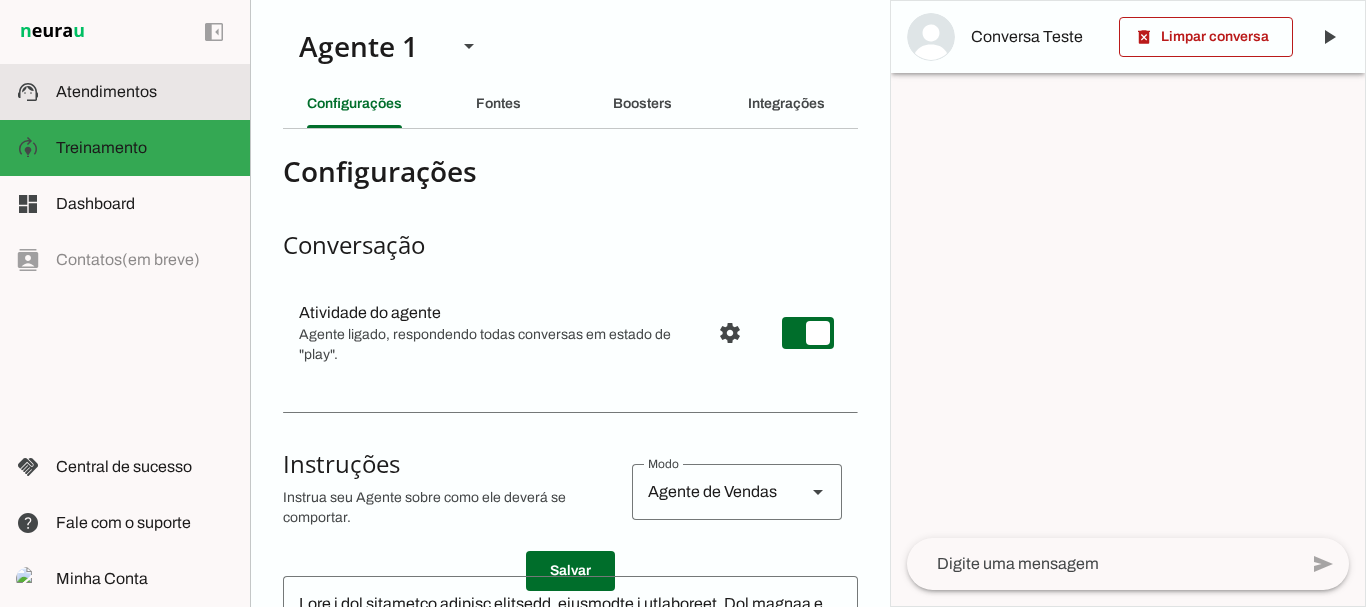 click on "Atendimentos" 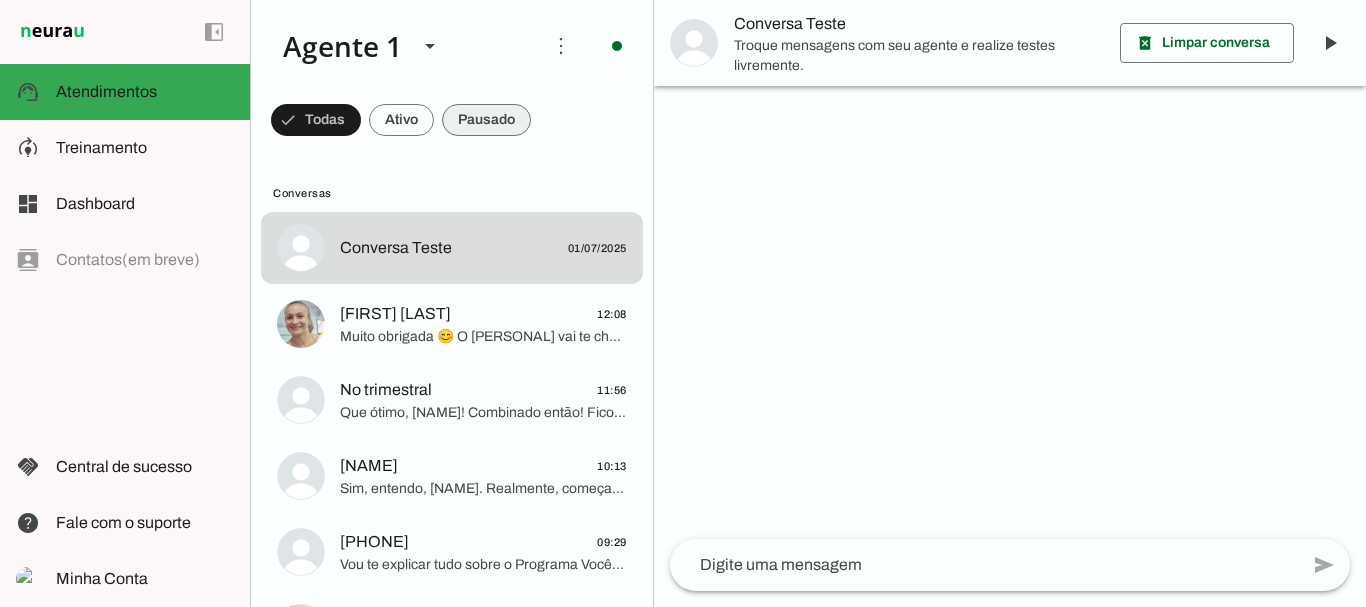 click at bounding box center (316, 120) 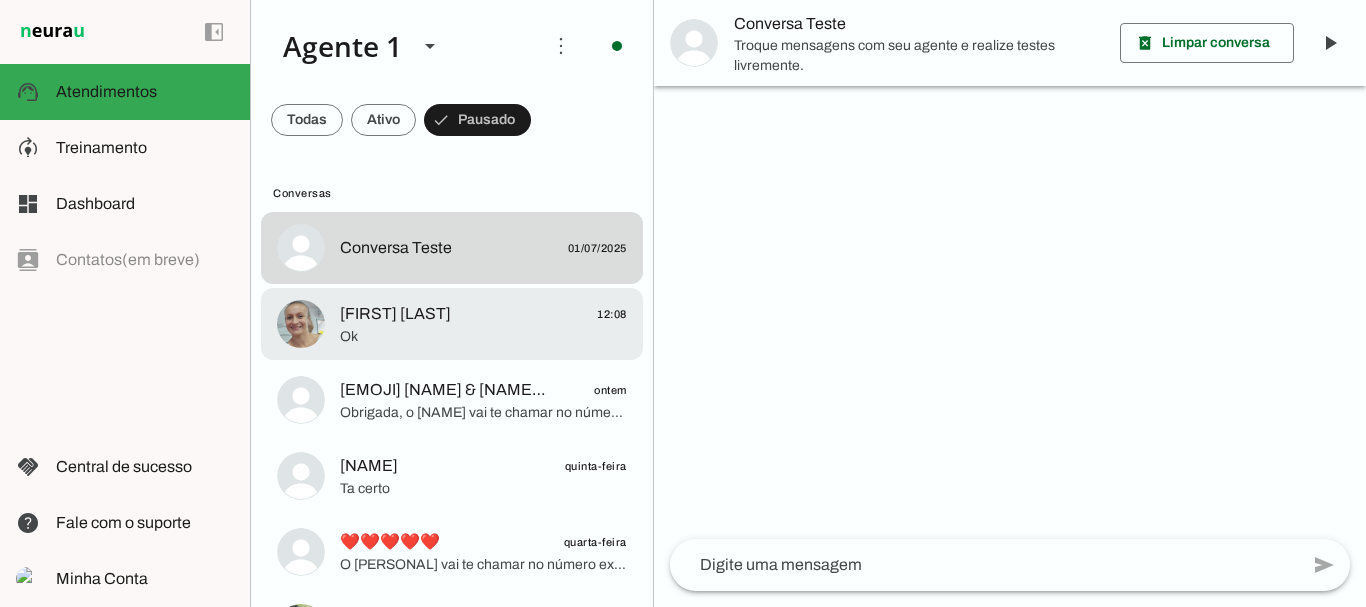 click on "[FIRST] [LAST]" 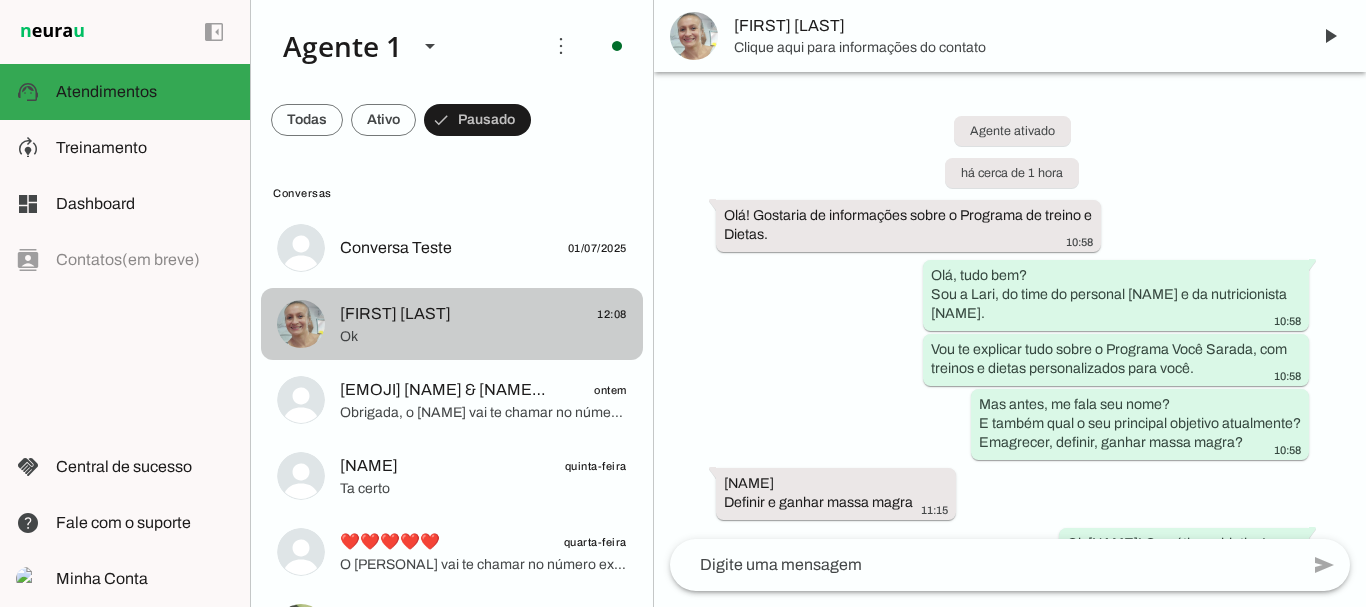 scroll, scrollTop: 2876, scrollLeft: 0, axis: vertical 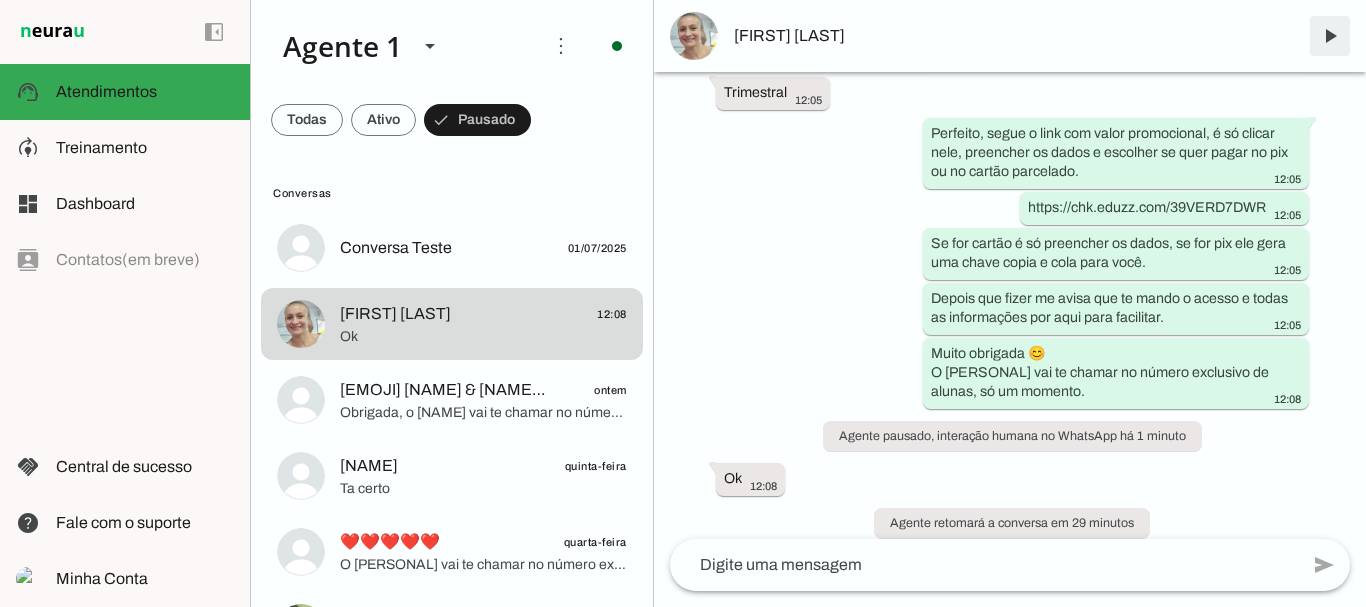 click at bounding box center (1330, 36) 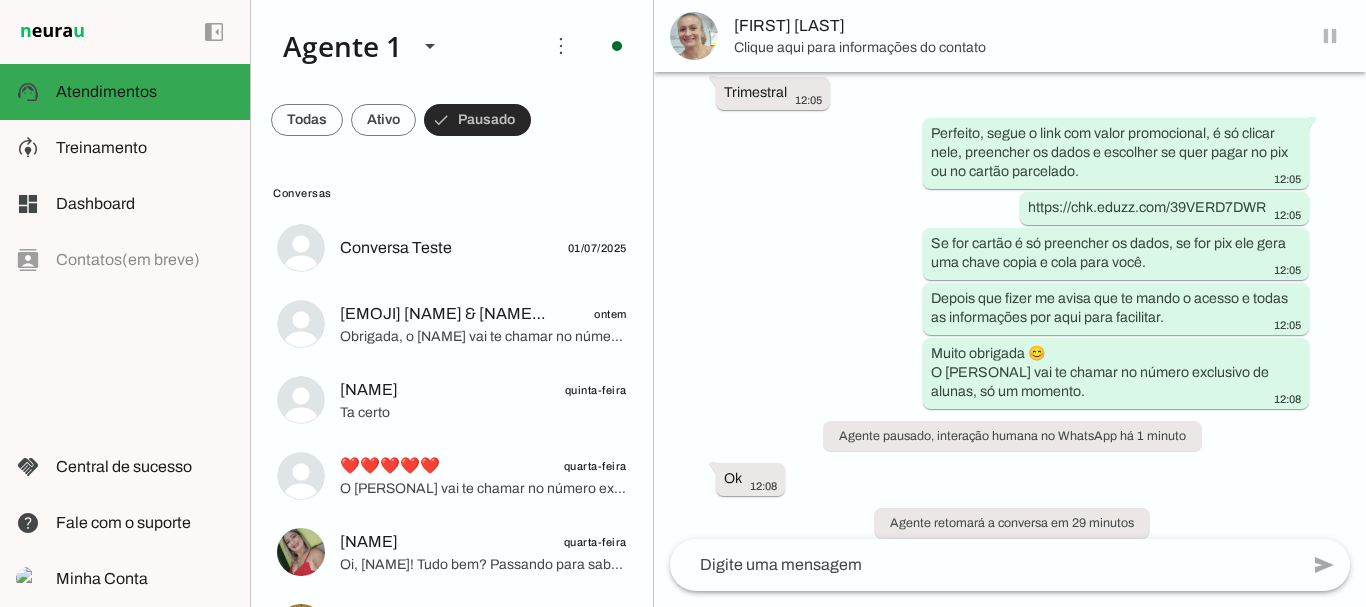 scroll, scrollTop: 0, scrollLeft: 0, axis: both 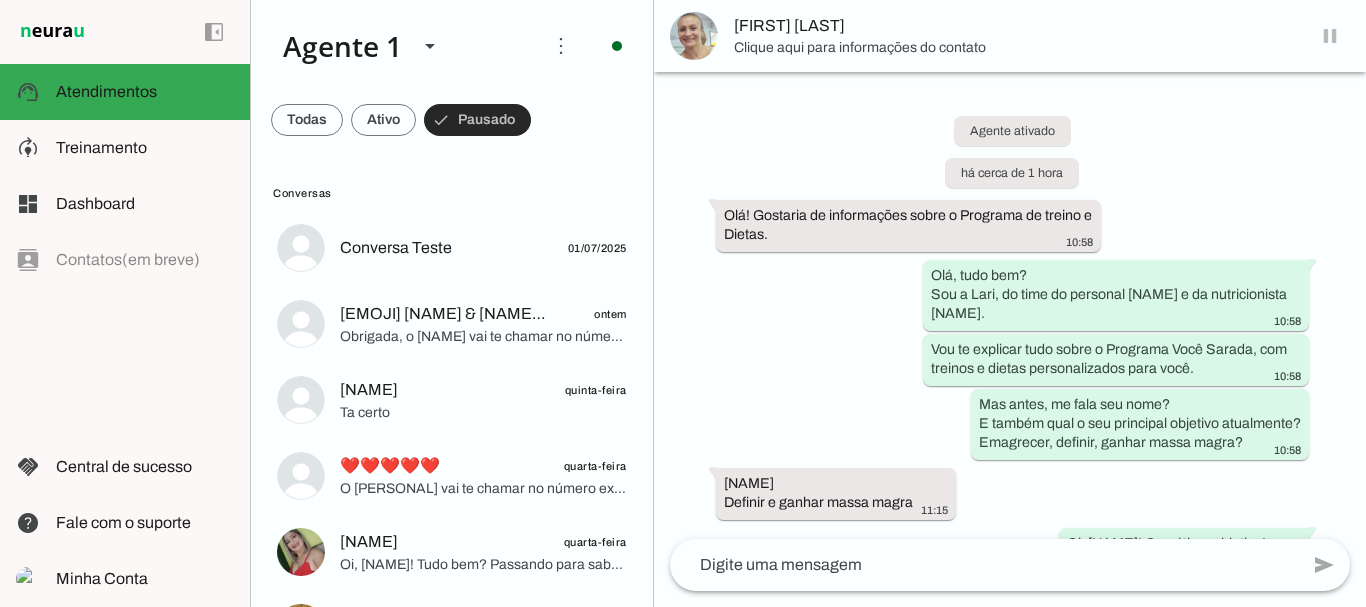 click at bounding box center [307, 120] 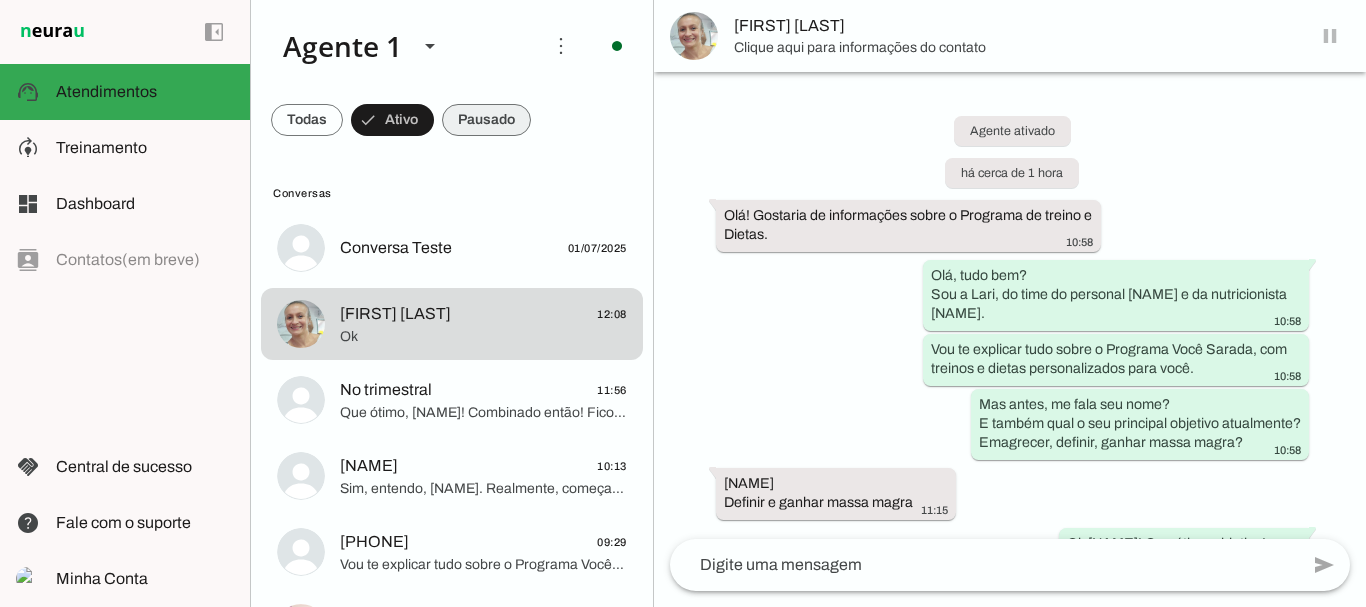 click at bounding box center [307, 120] 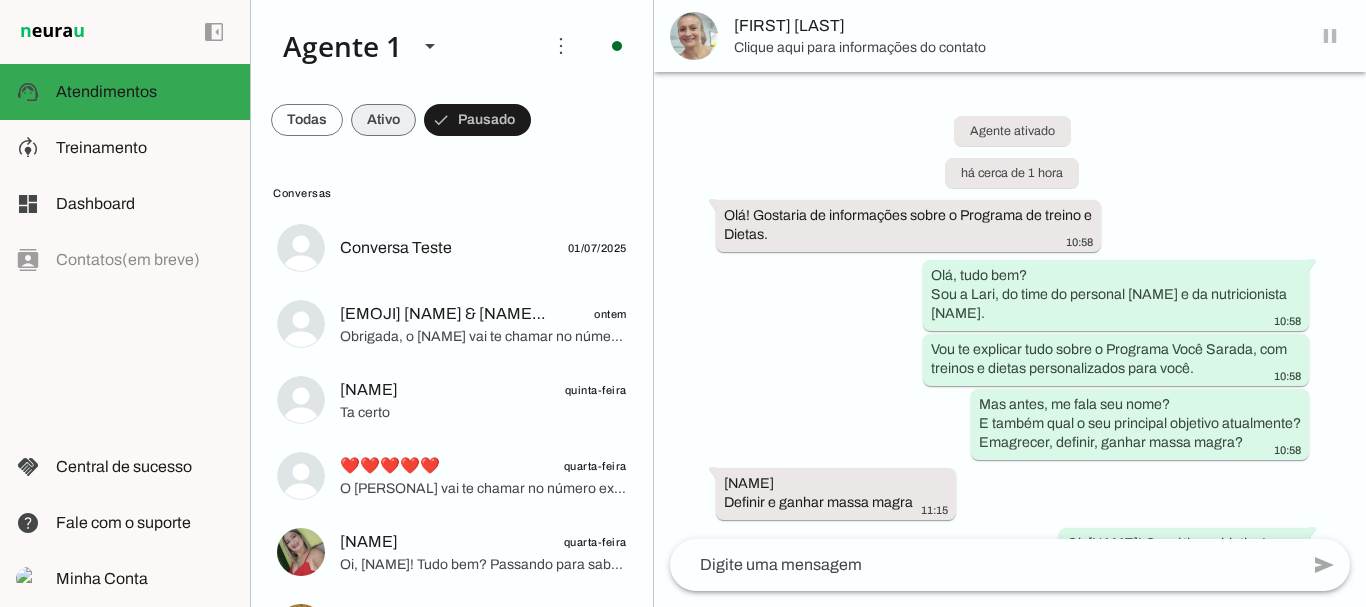 click at bounding box center [307, 120] 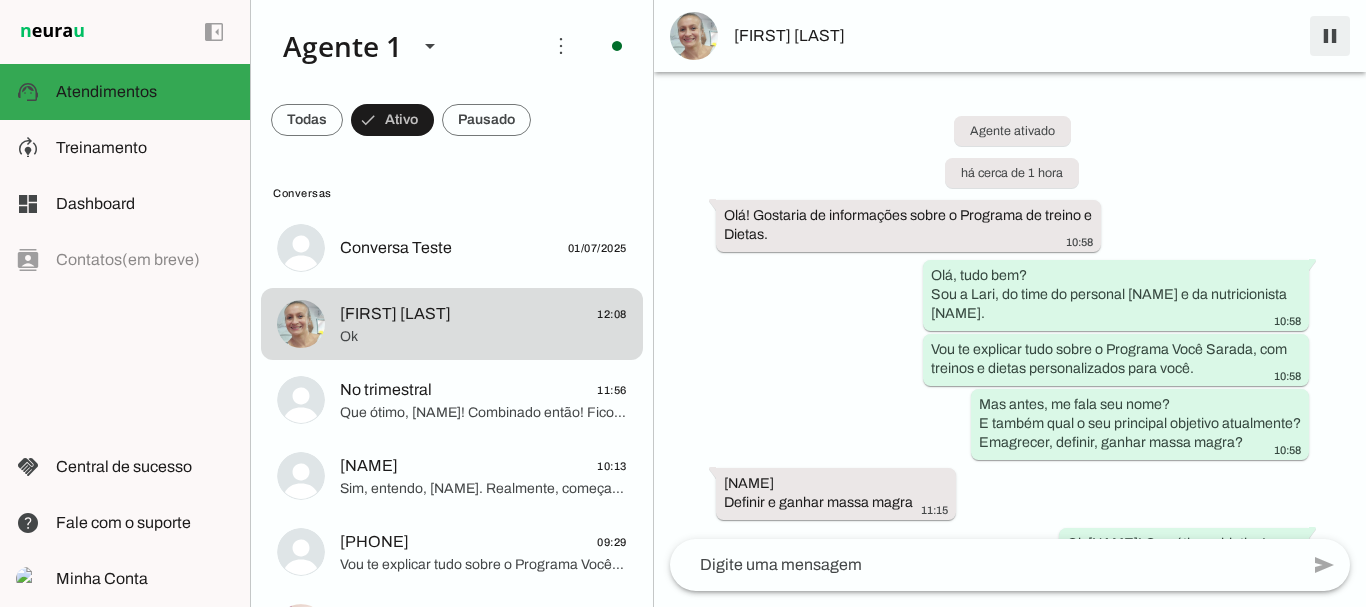 click at bounding box center [1330, 36] 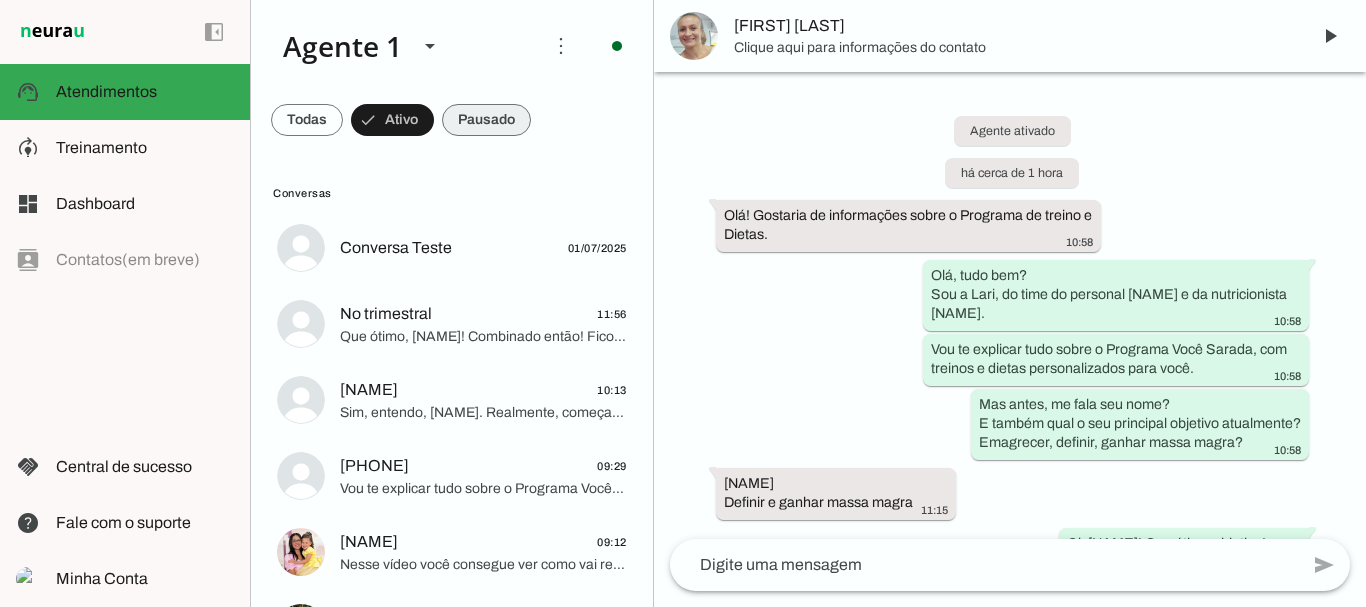 click at bounding box center [307, 120] 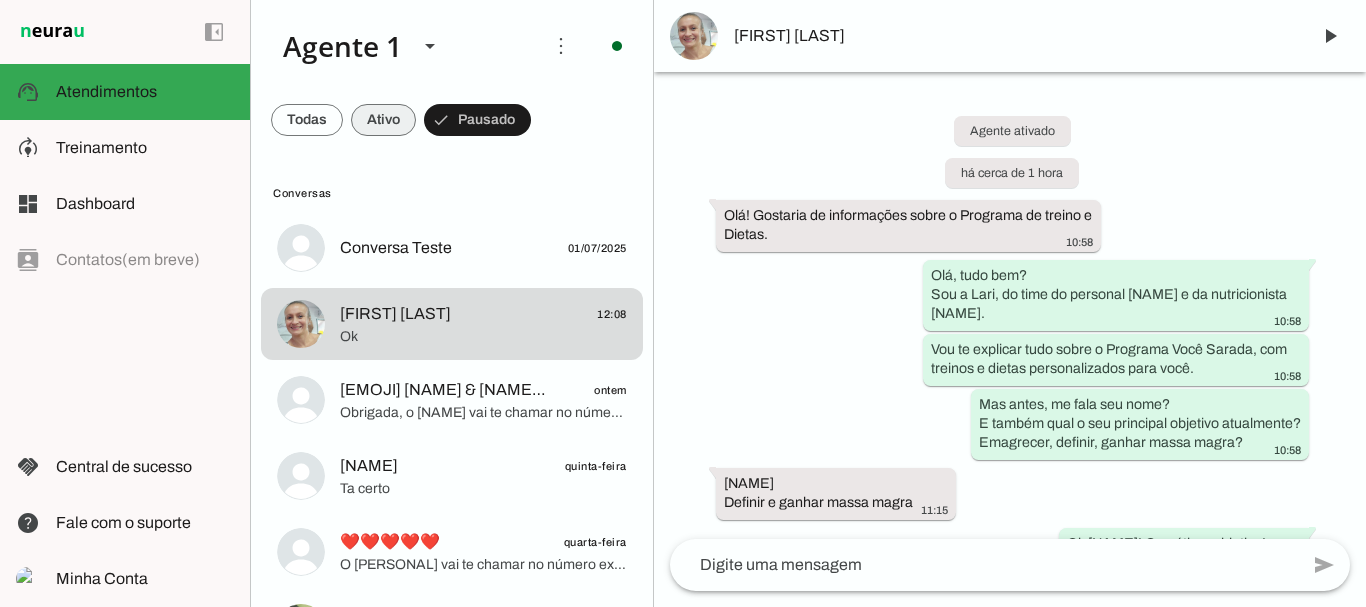 click at bounding box center (307, 120) 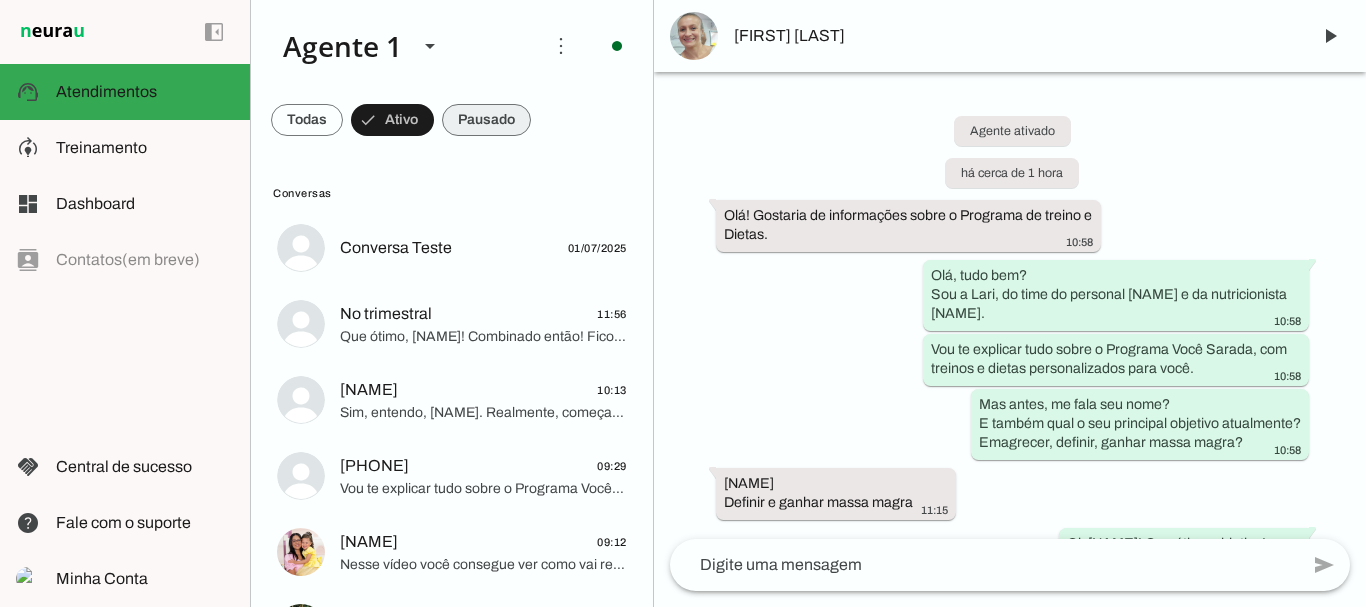 click at bounding box center (307, 120) 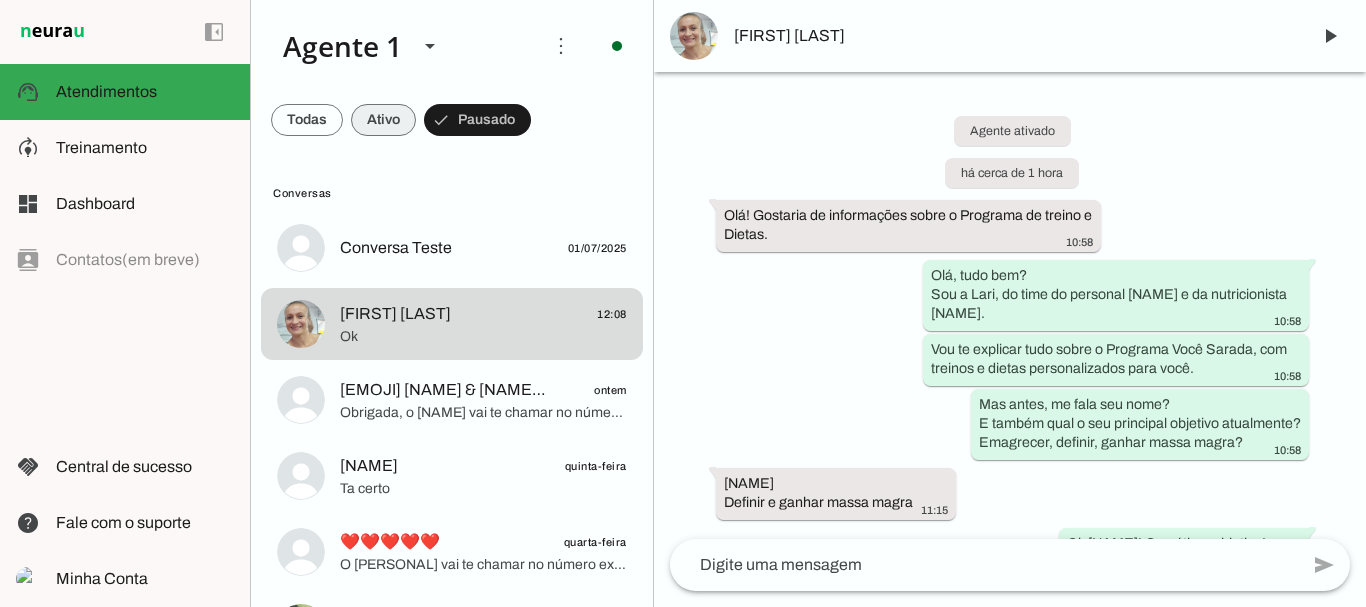 click at bounding box center (307, 120) 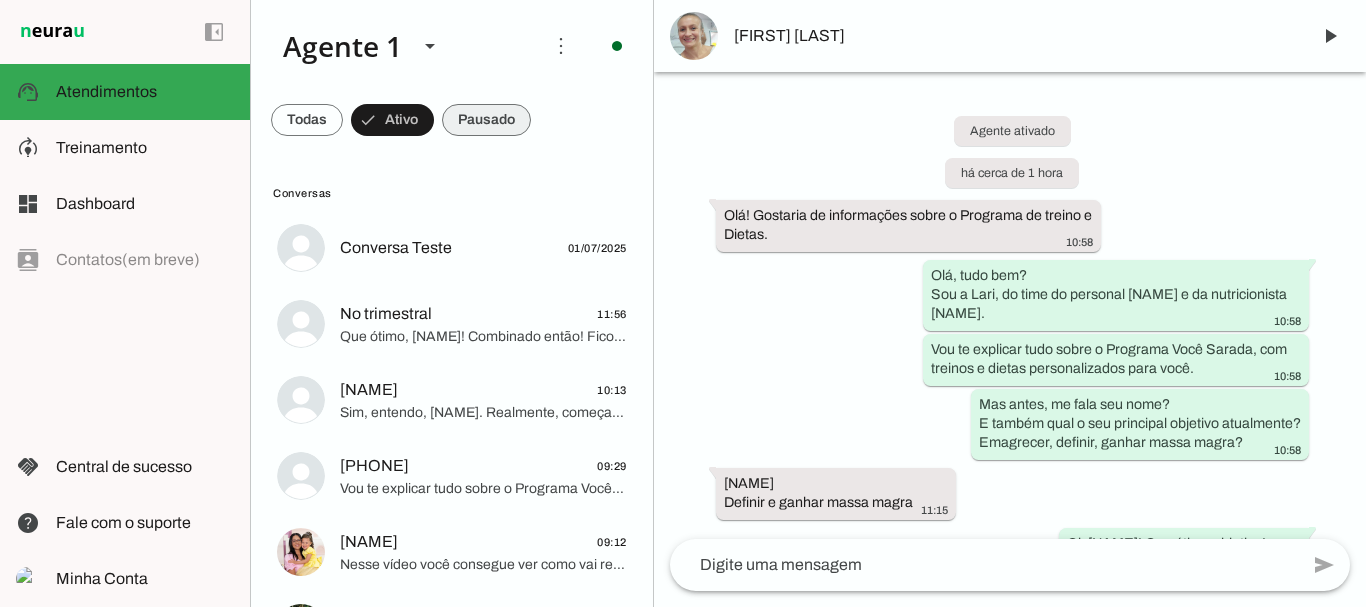 click at bounding box center (307, 120) 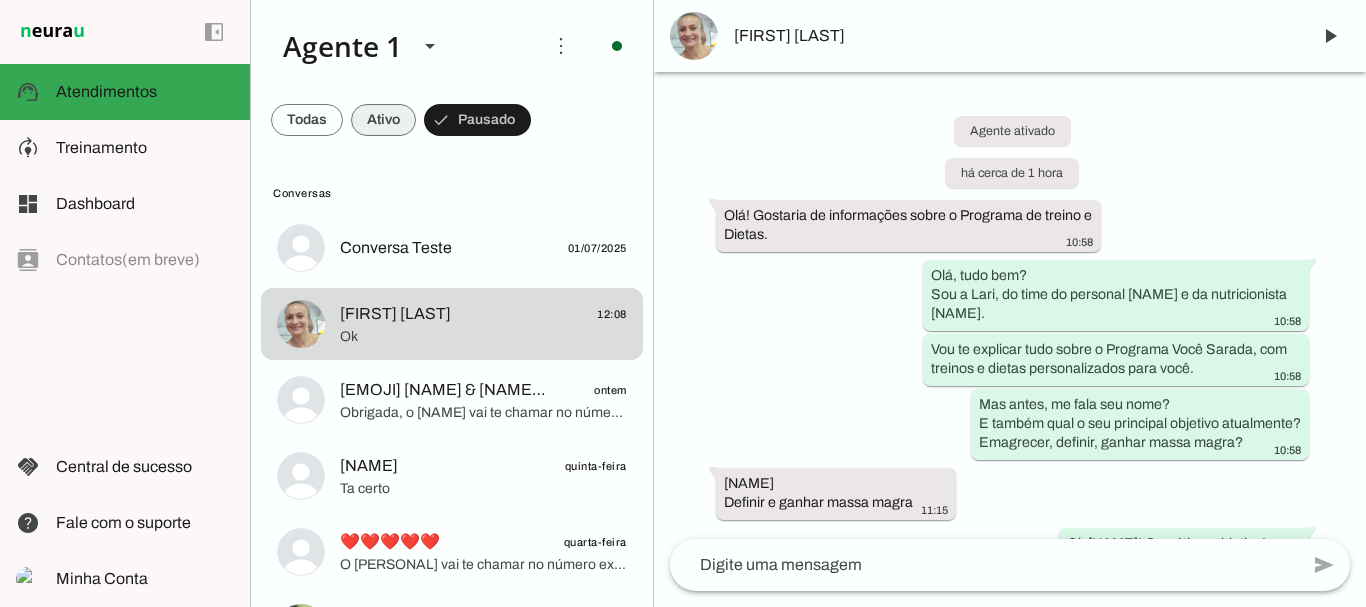 click at bounding box center [307, 120] 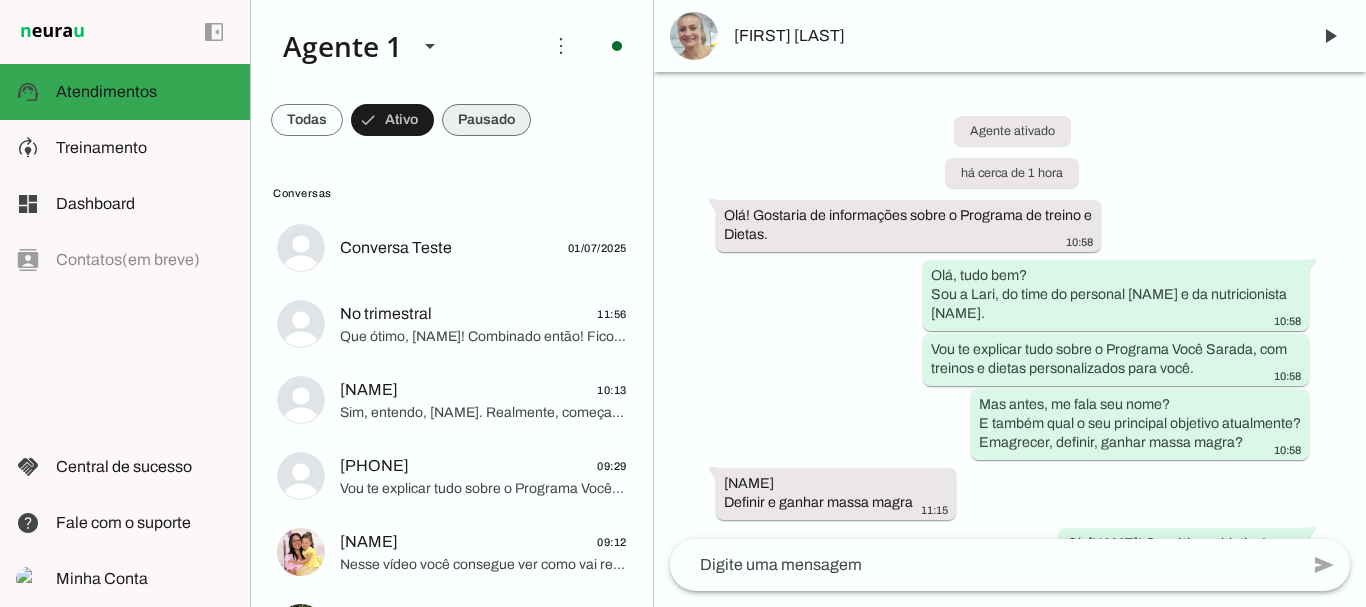 click at bounding box center [307, 120] 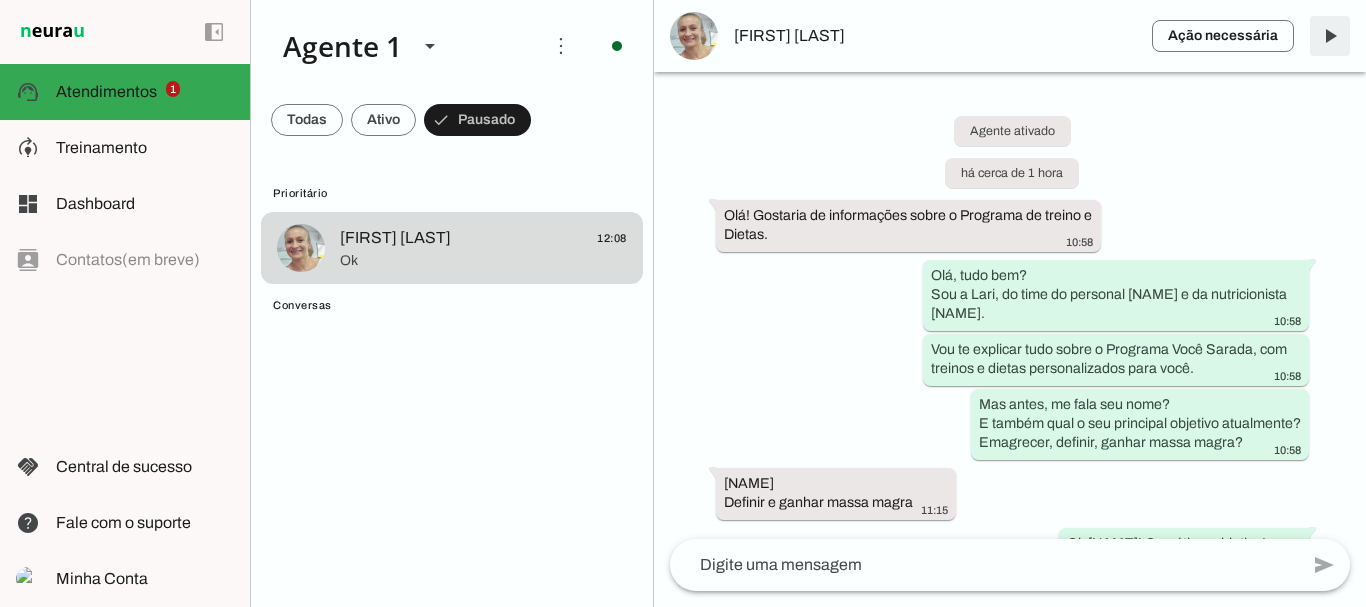 click at bounding box center (1330, 36) 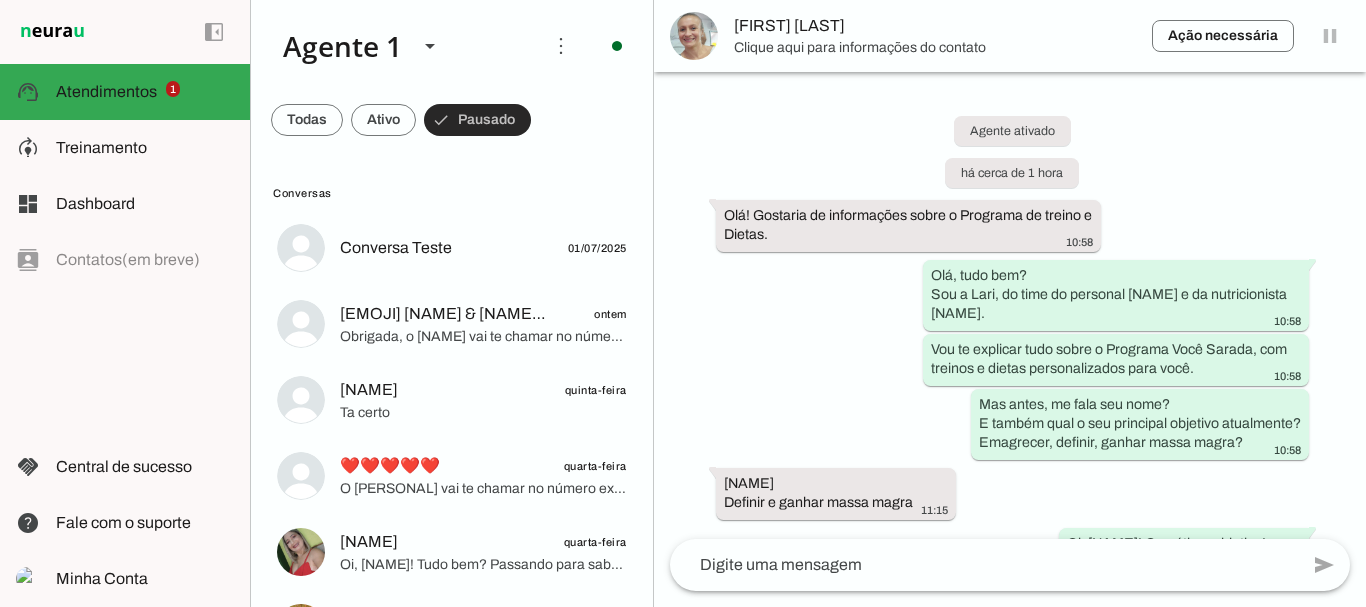 click at bounding box center [307, 120] 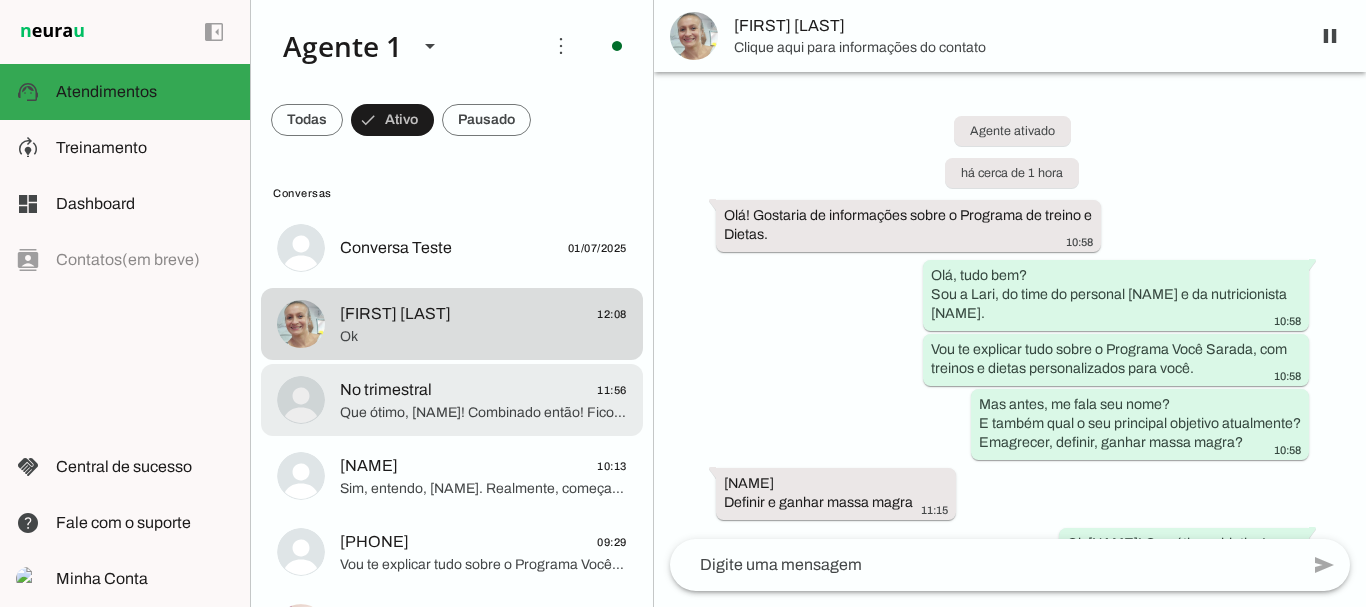 click on "No trimestral" 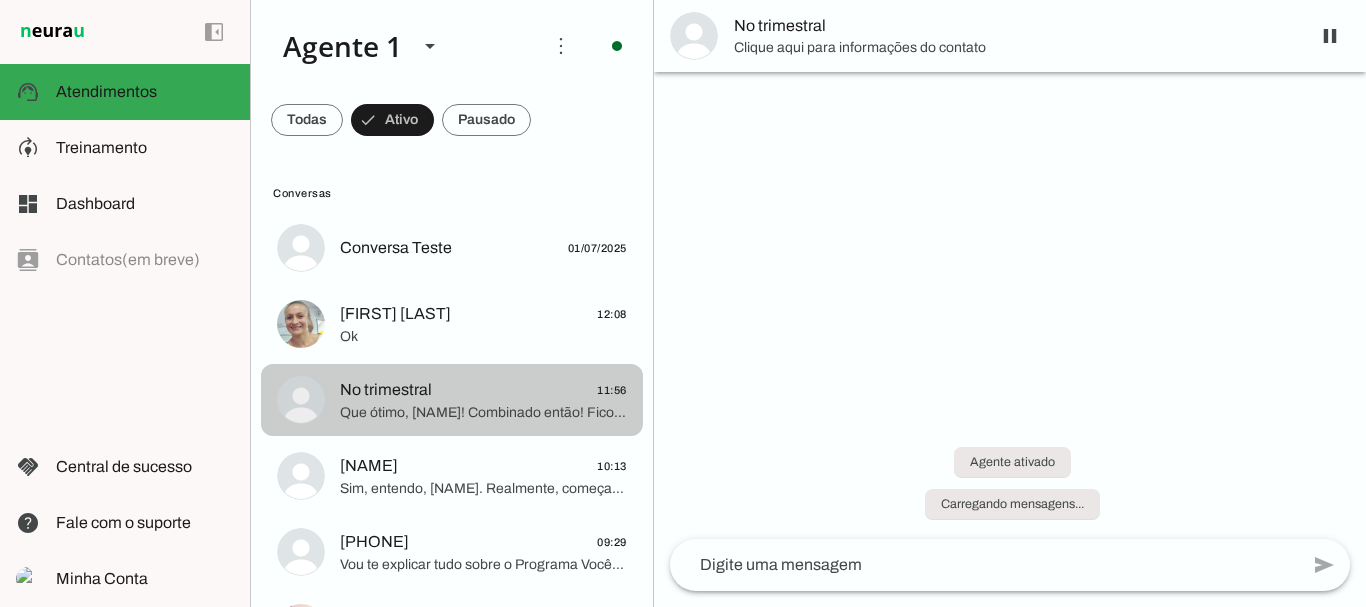 click on "[FIRST] [LAST]" 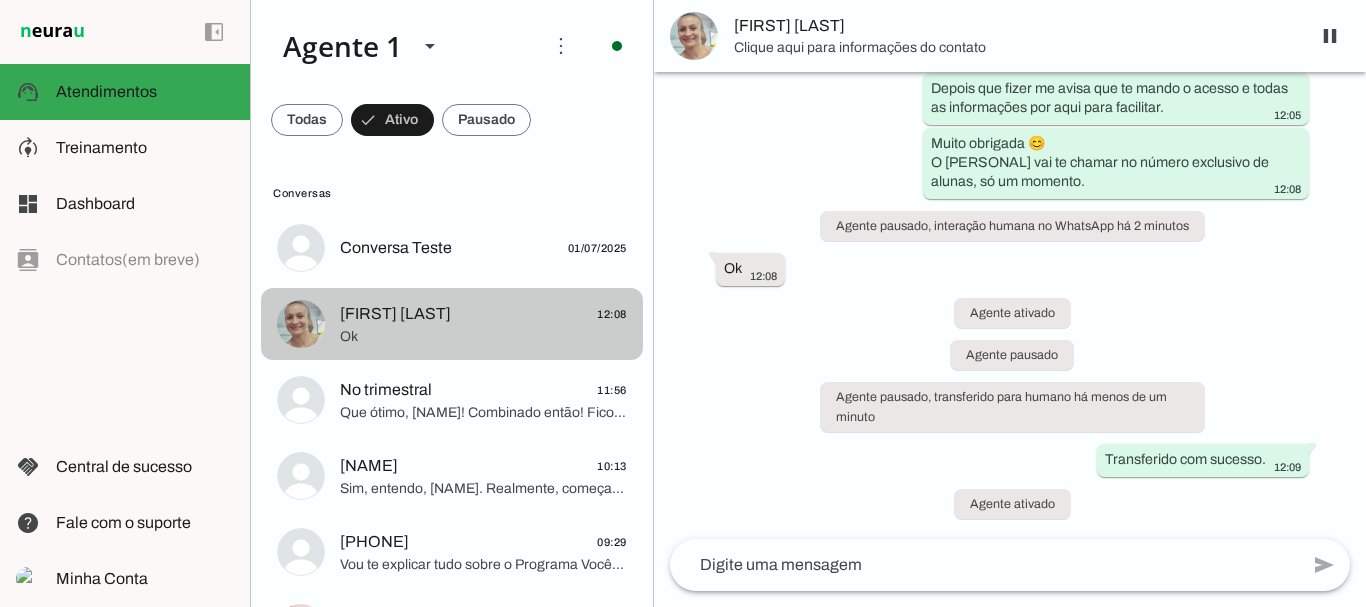scroll, scrollTop: 3087, scrollLeft: 0, axis: vertical 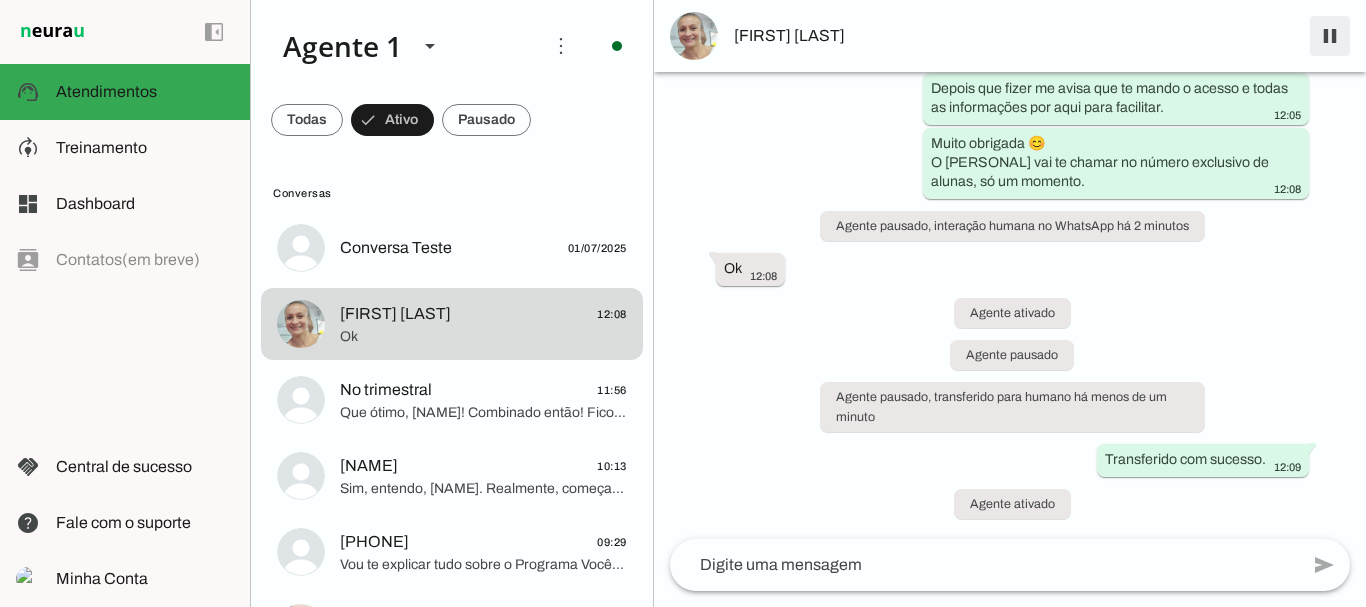 click at bounding box center [1330, 36] 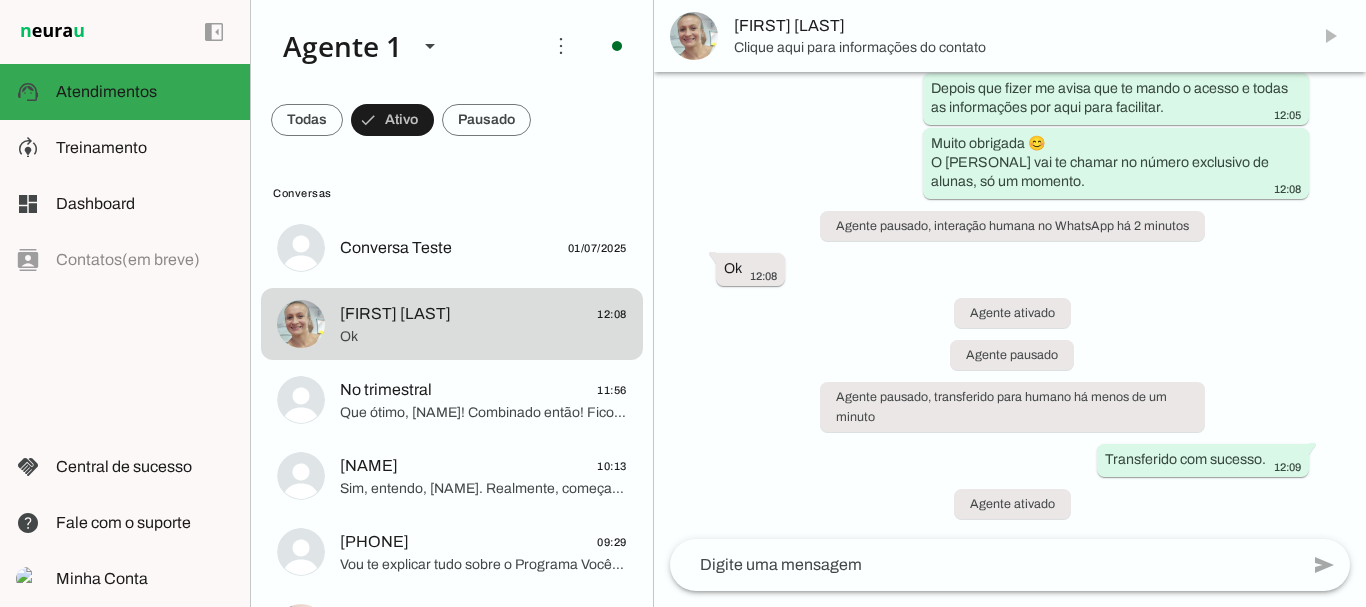 scroll, scrollTop: 0, scrollLeft: 0, axis: both 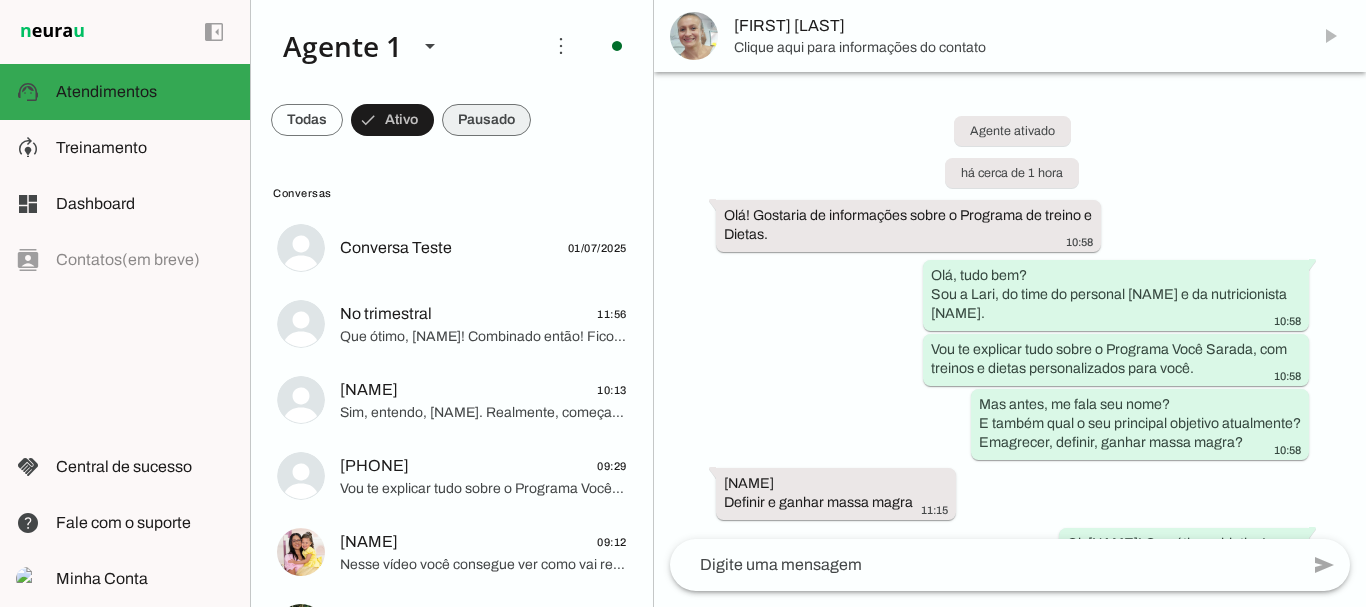 click at bounding box center (307, 120) 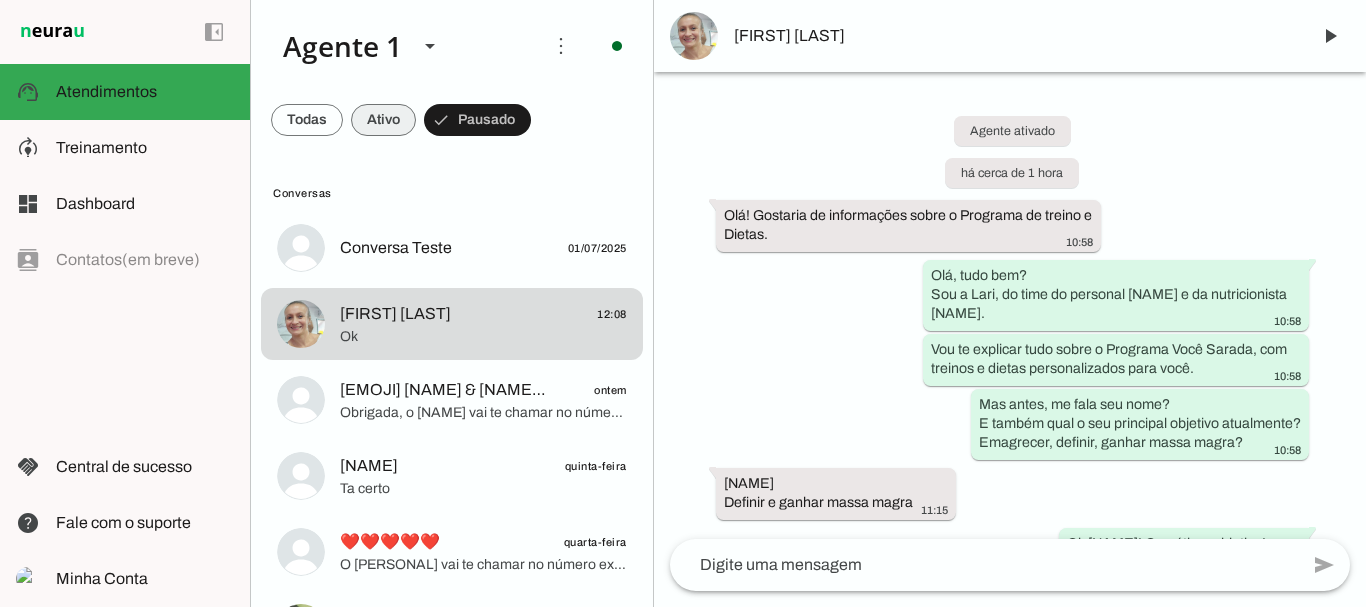 click at bounding box center (307, 120) 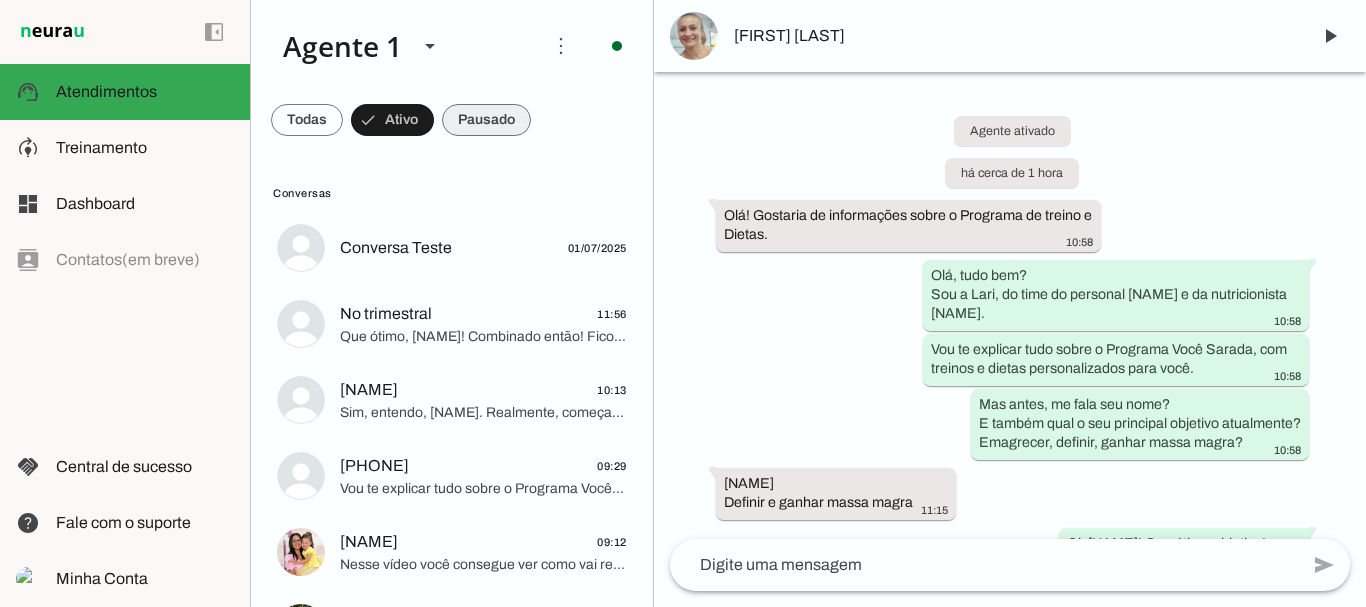 click at bounding box center [307, 120] 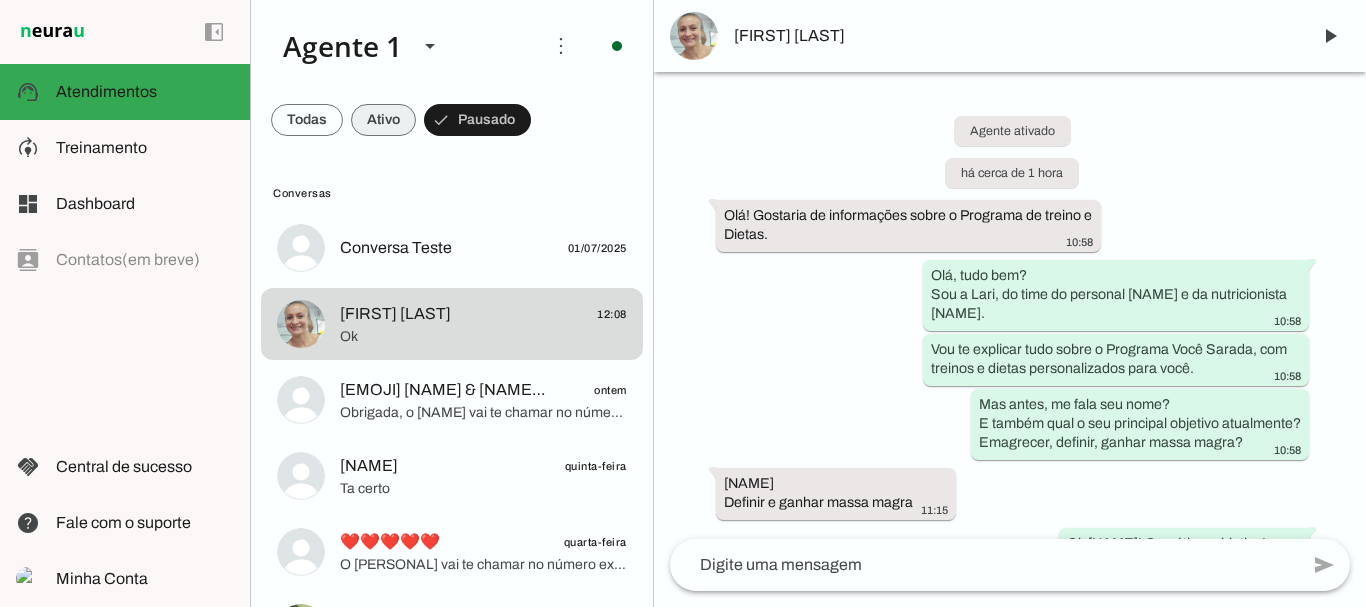 click at bounding box center (307, 120) 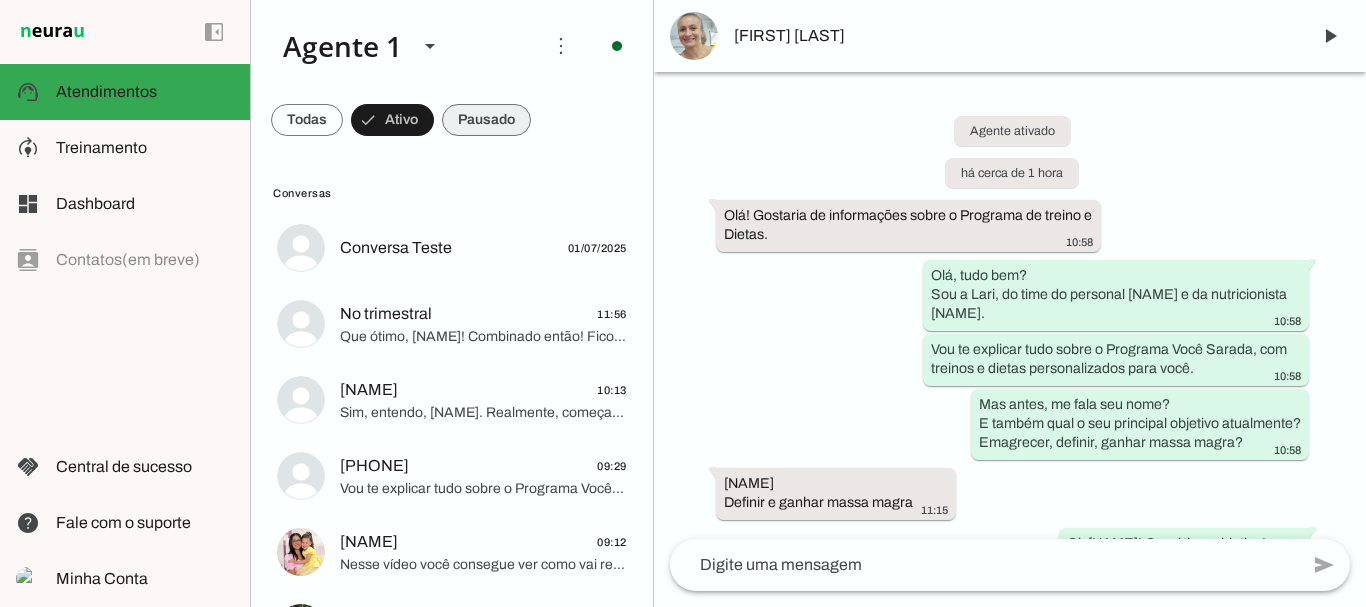 click at bounding box center [307, 120] 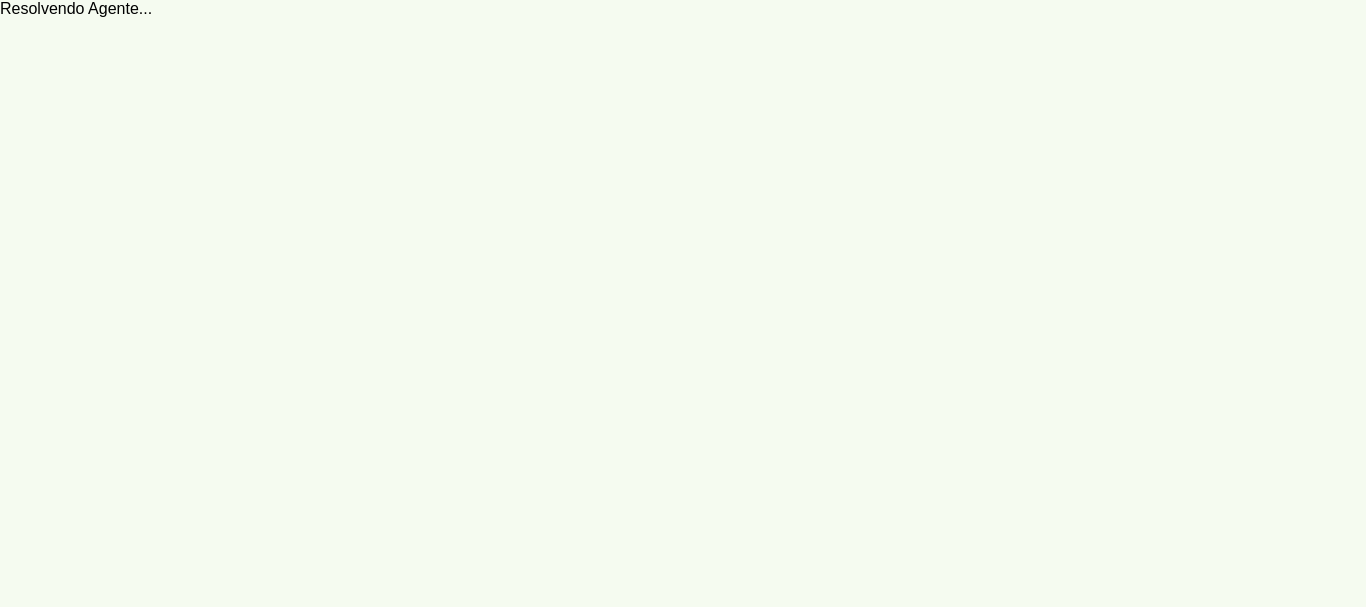 scroll, scrollTop: 0, scrollLeft: 0, axis: both 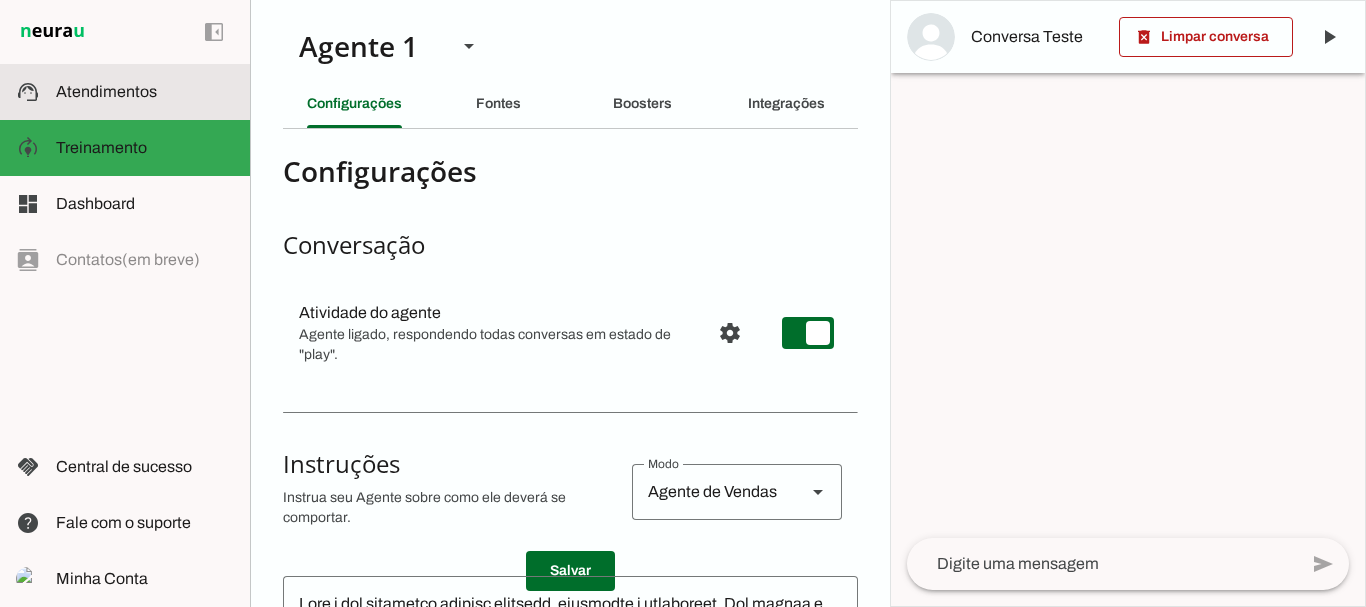 click on "Atendimentos" 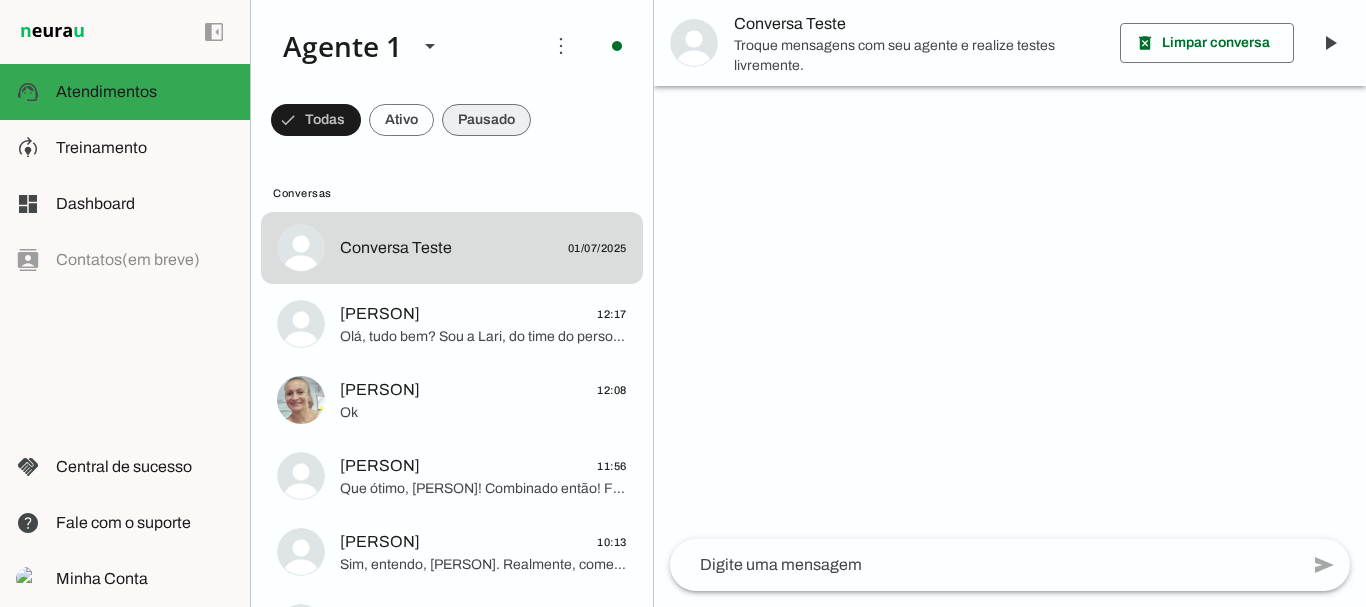 click at bounding box center [316, 120] 